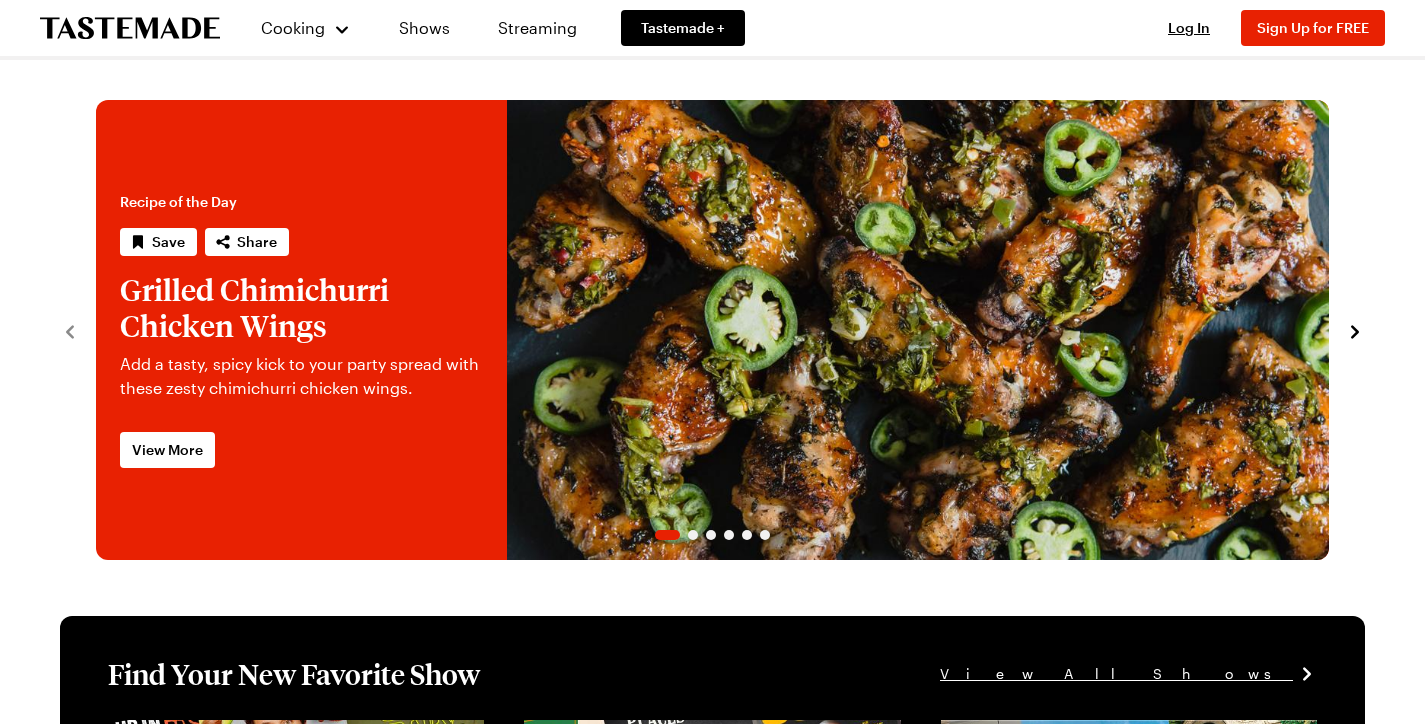 scroll, scrollTop: 0, scrollLeft: 0, axis: both 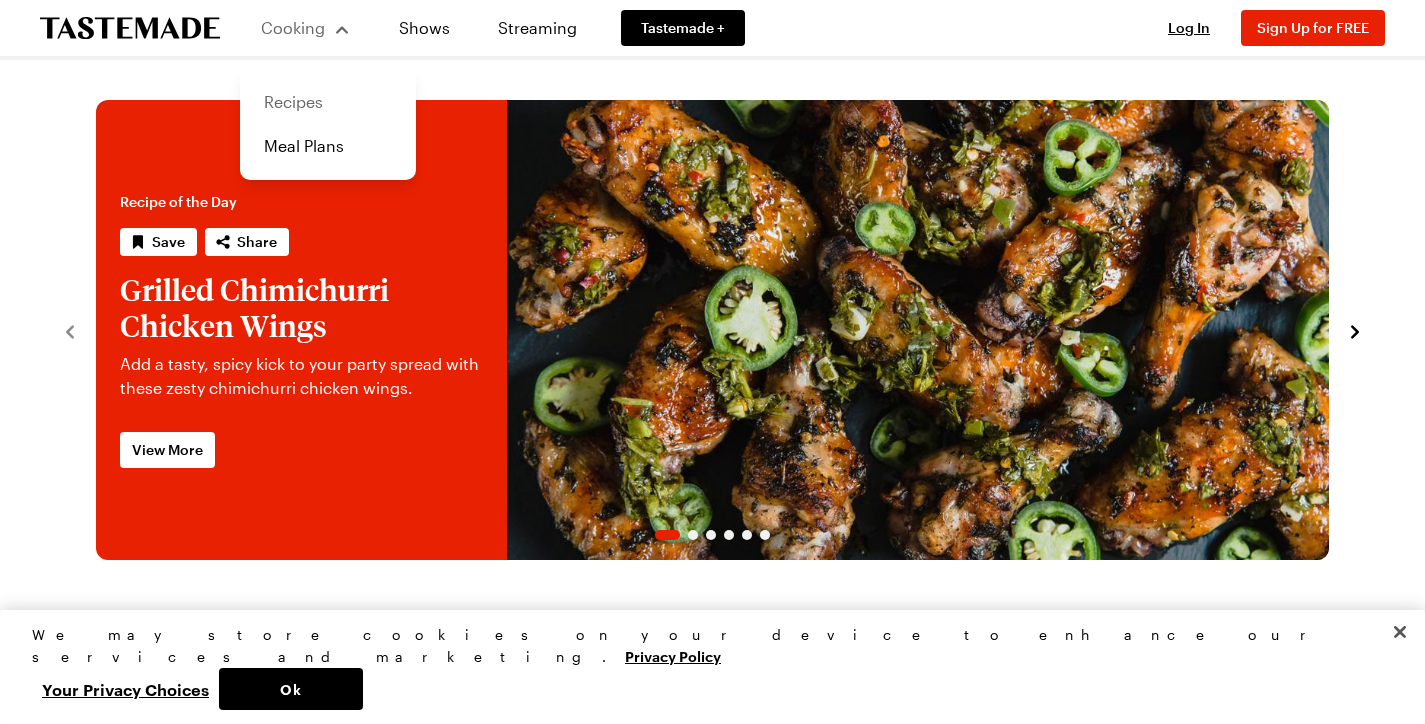 click on "Recipes" at bounding box center [328, 102] 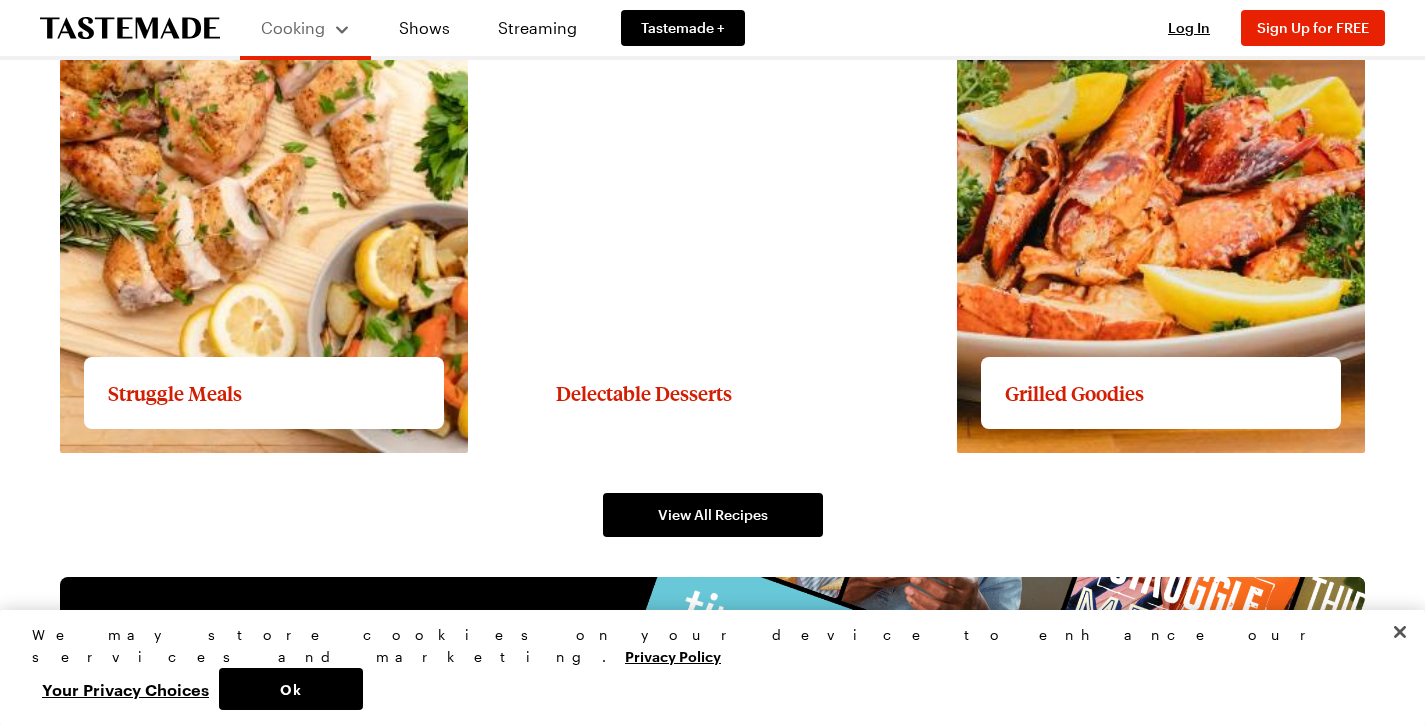 scroll, scrollTop: 3000, scrollLeft: 0, axis: vertical 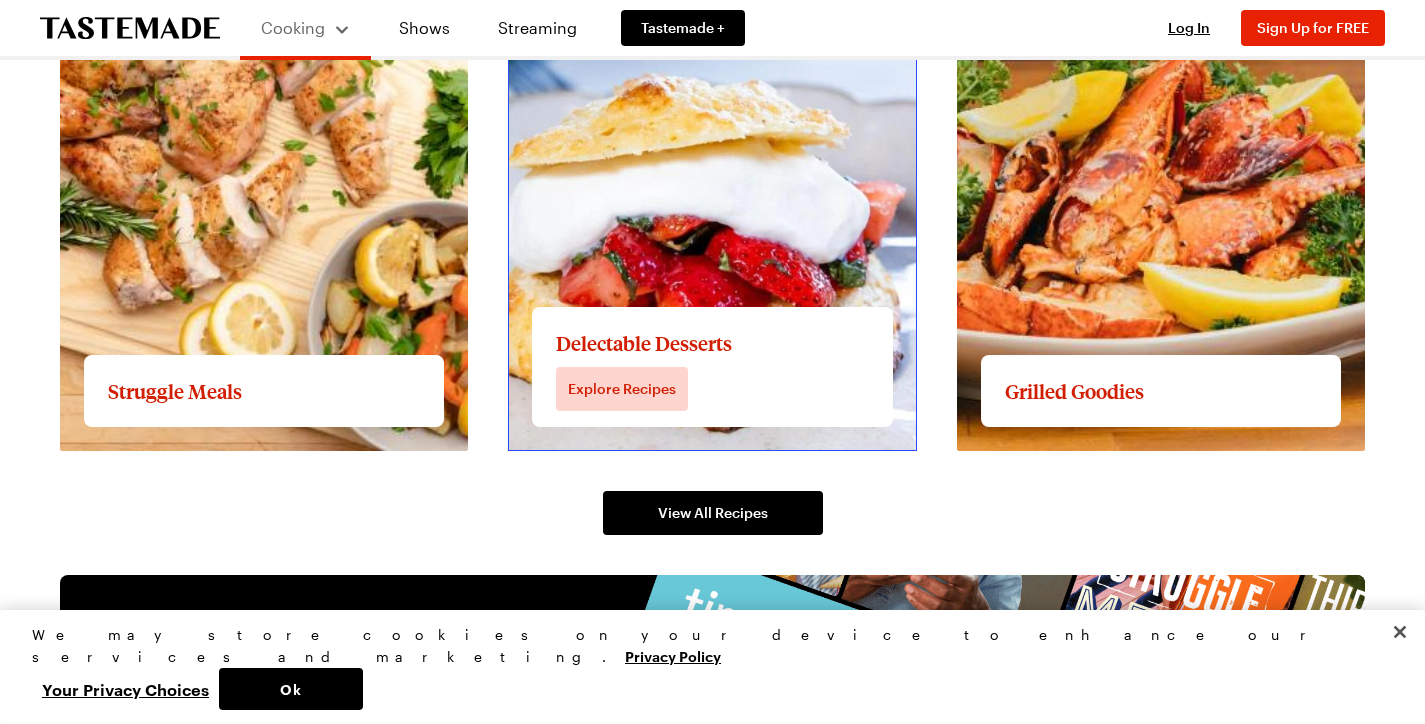click on "View full content for Delectable Desserts" at bounding box center [661, -38] 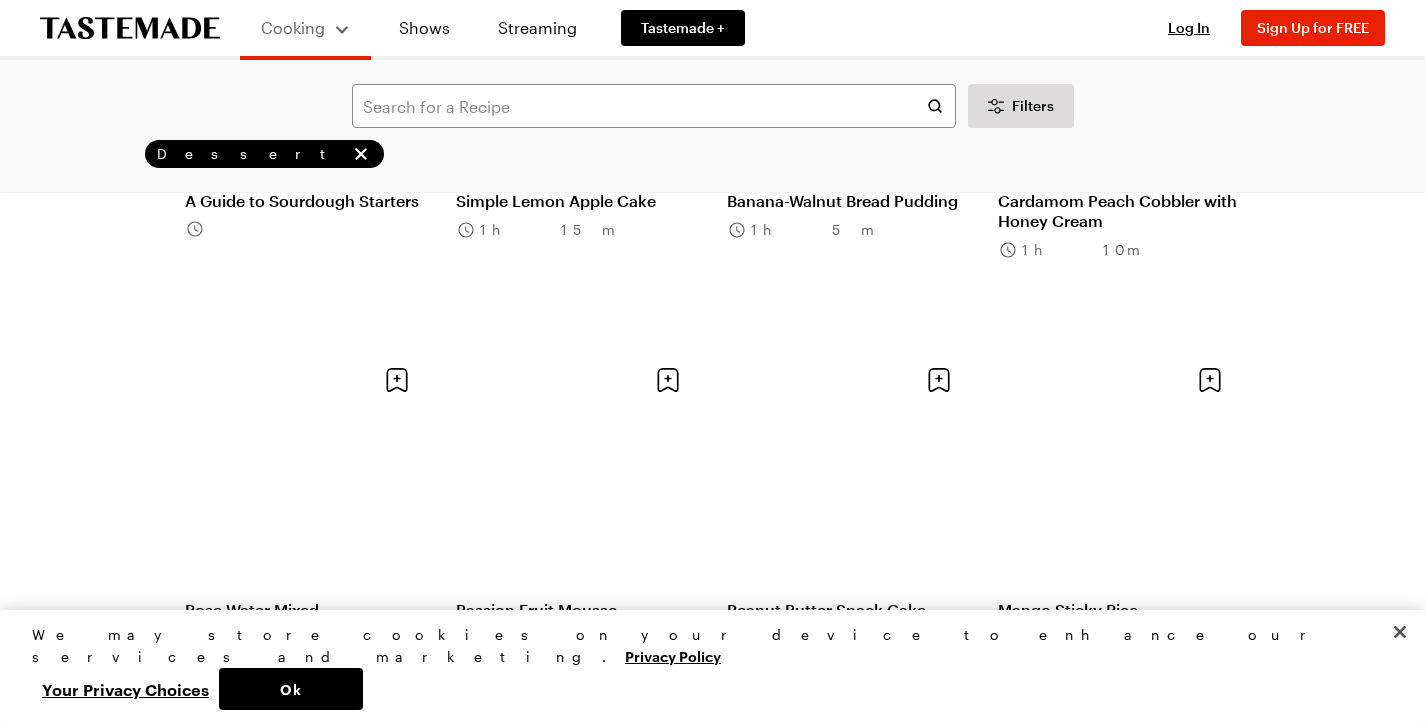 scroll, scrollTop: 1800, scrollLeft: 0, axis: vertical 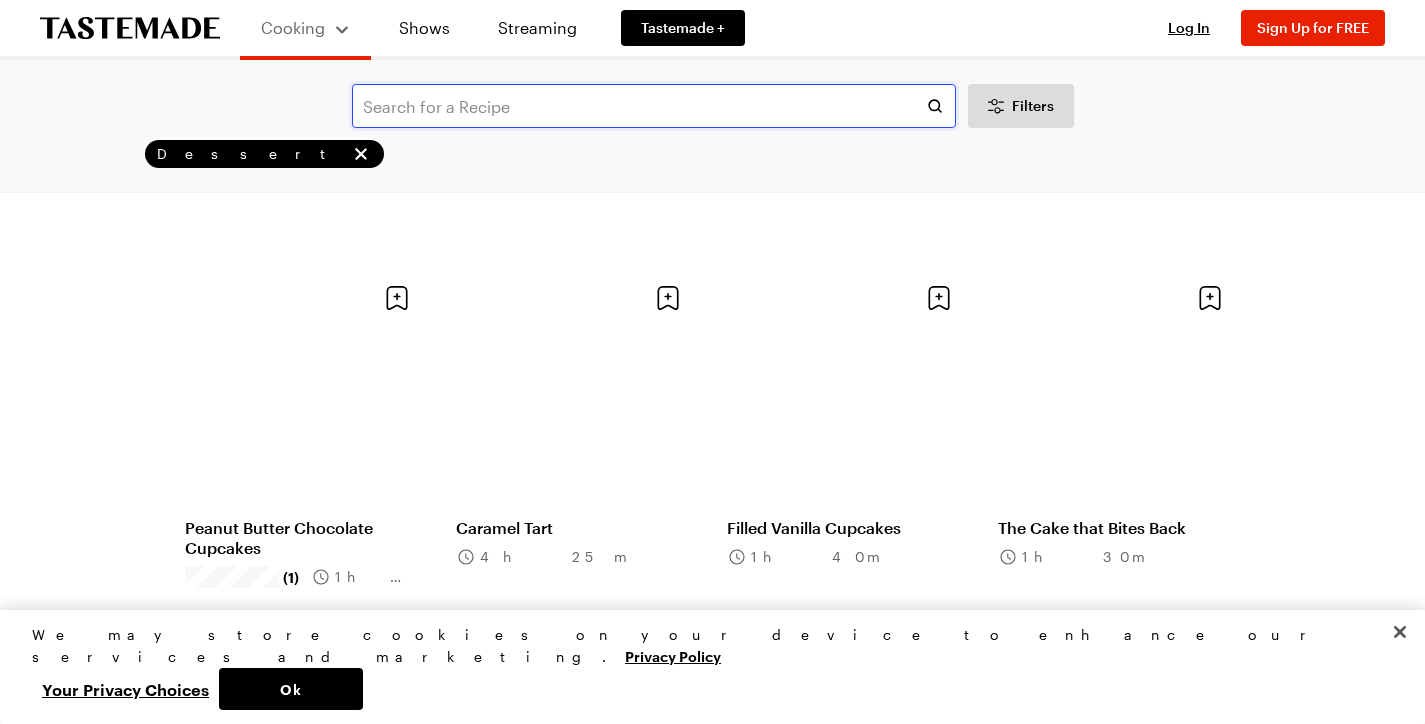 click at bounding box center [654, 106] 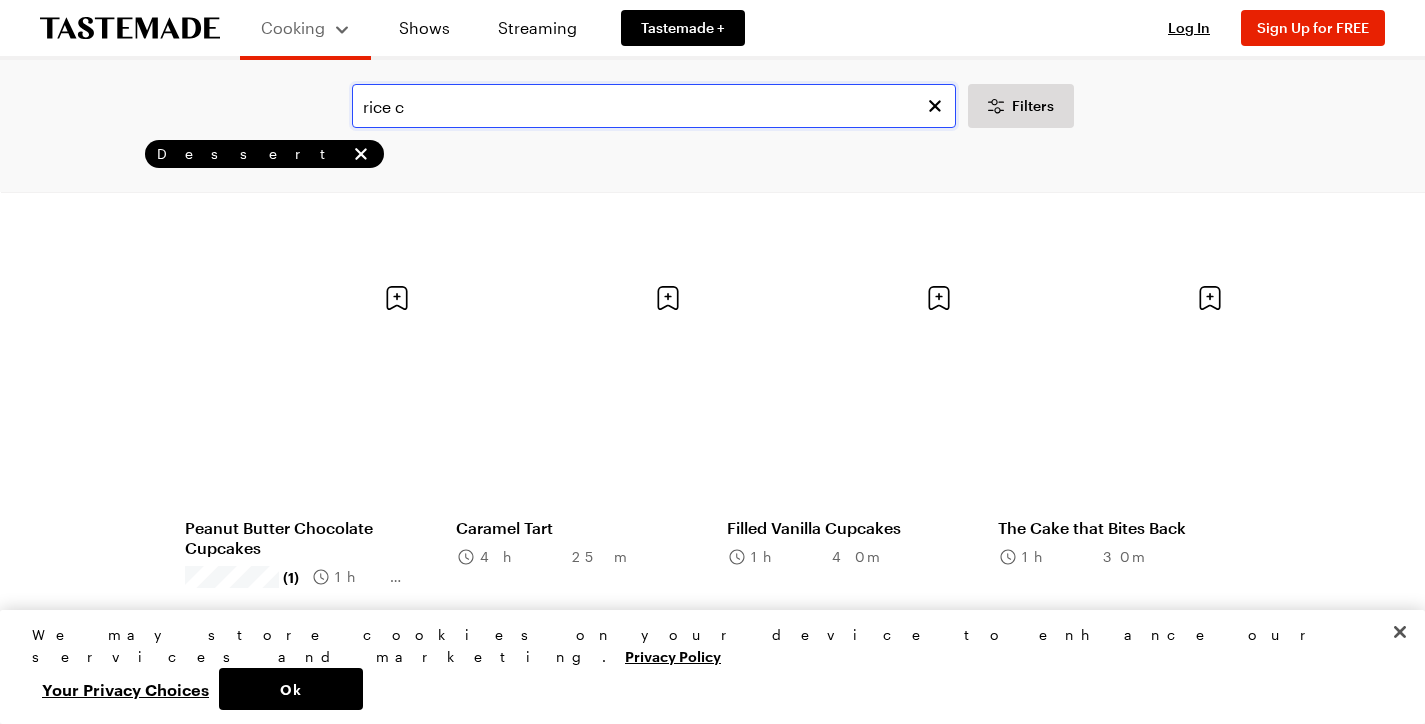 scroll, scrollTop: 0, scrollLeft: 0, axis: both 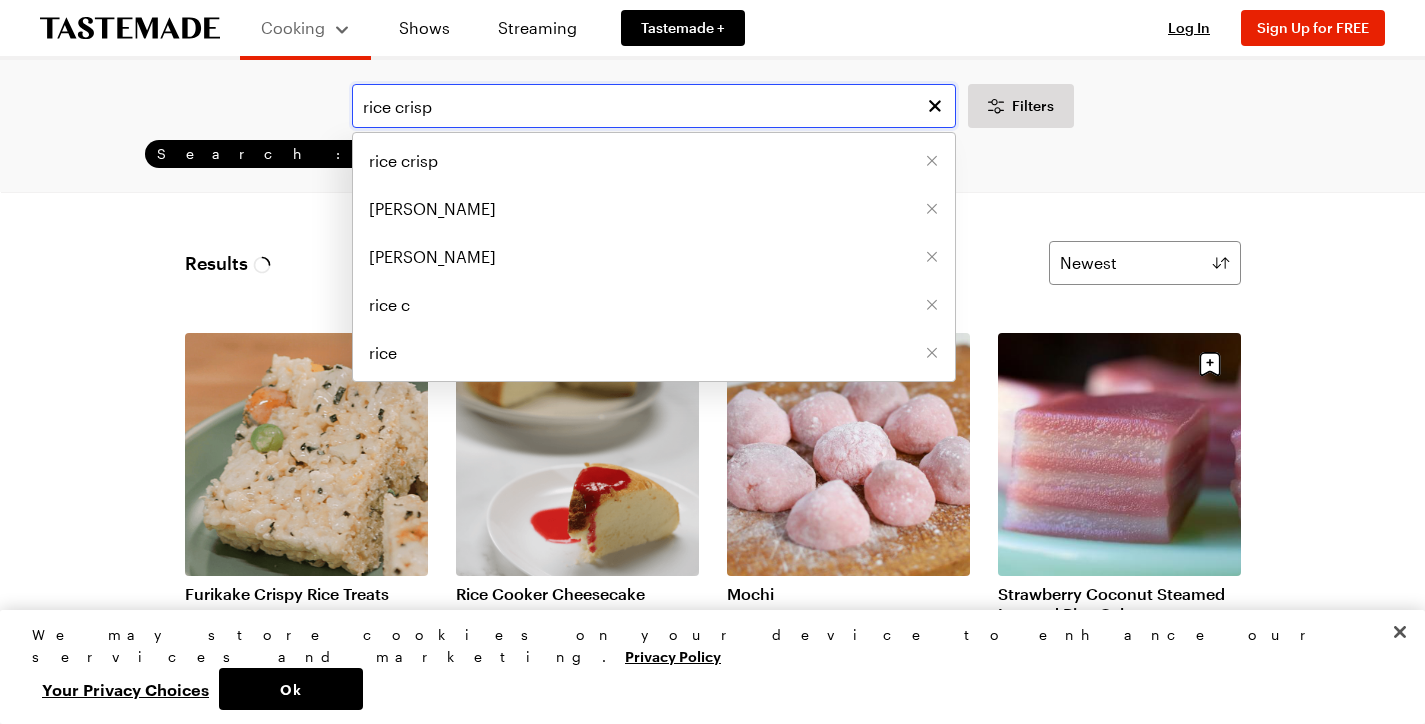 type on "rice crisp" 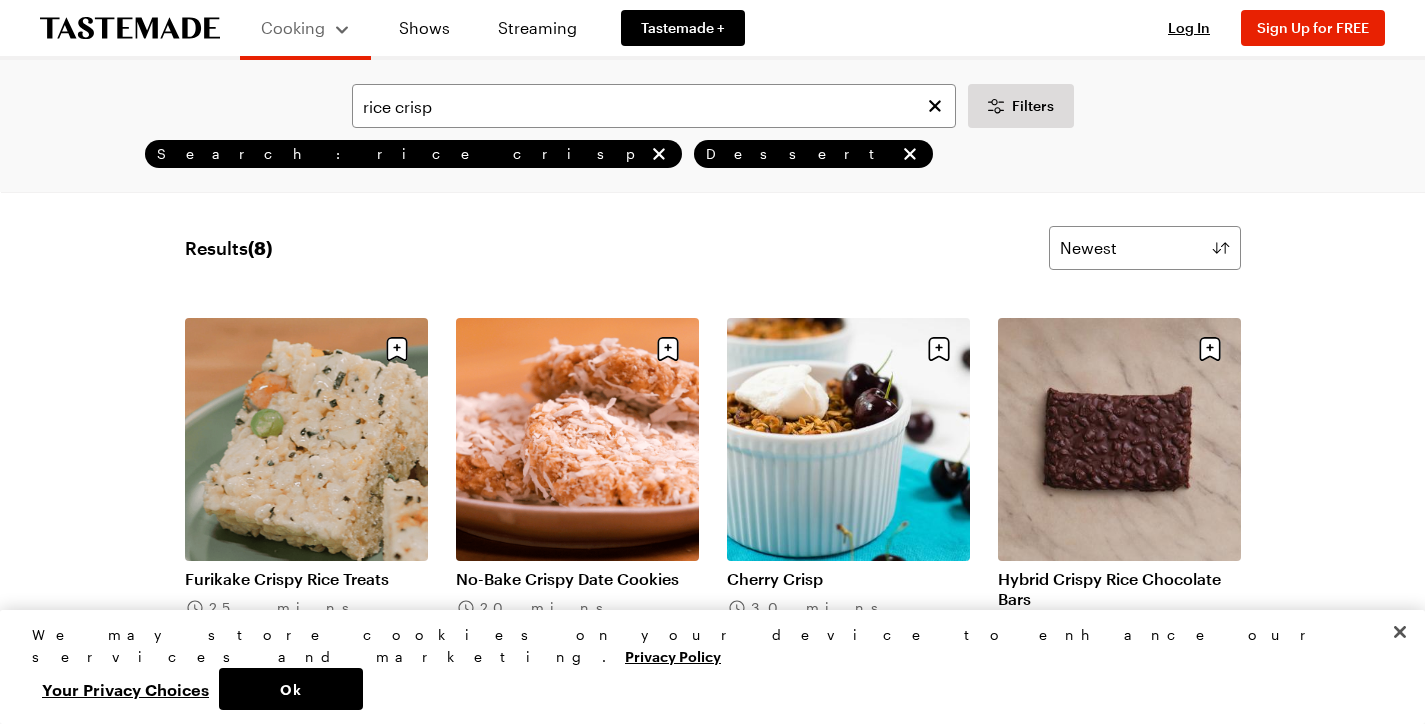 scroll, scrollTop: 0, scrollLeft: 0, axis: both 